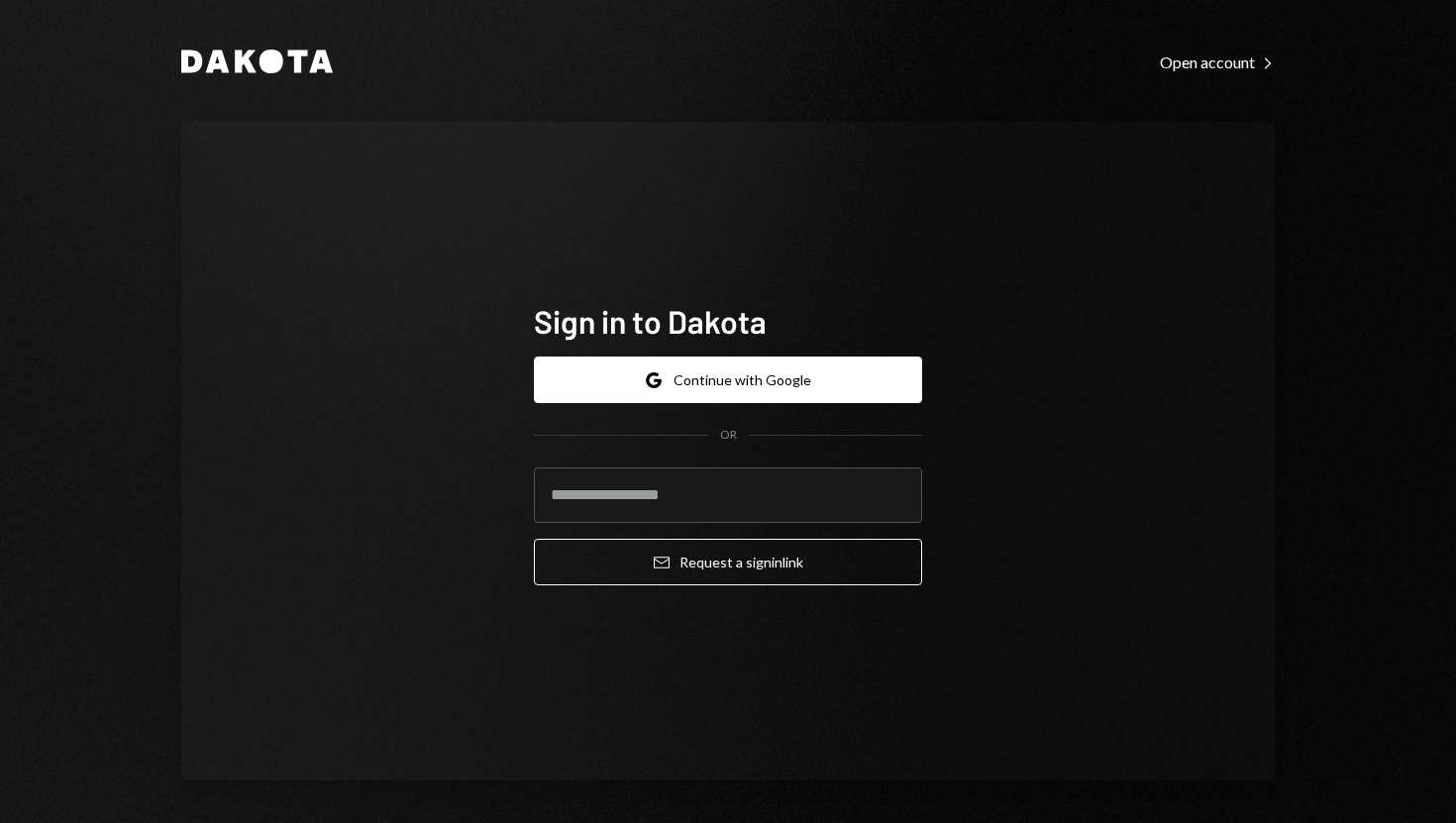 scroll, scrollTop: 0, scrollLeft: 0, axis: both 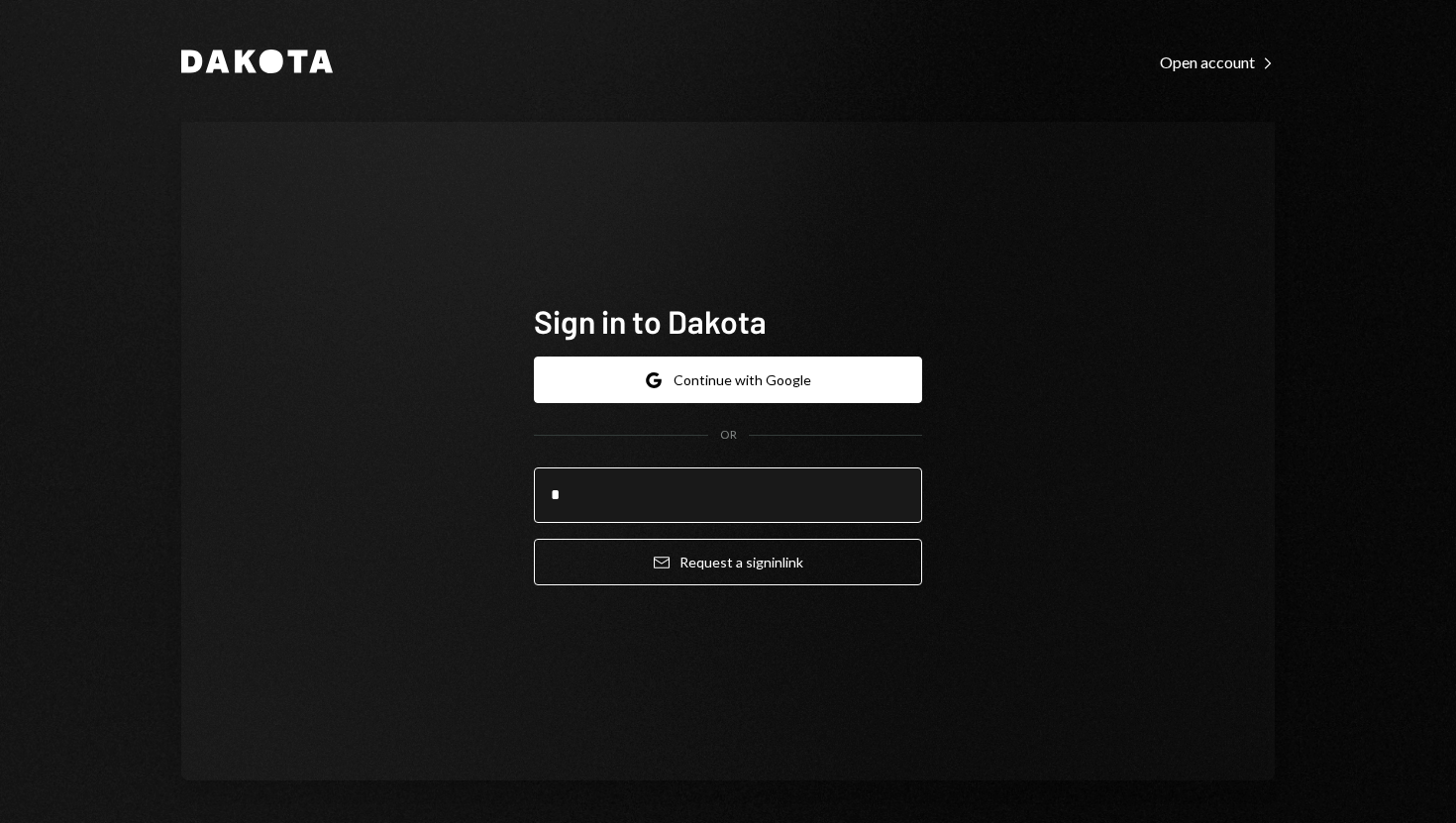 type on "**********" 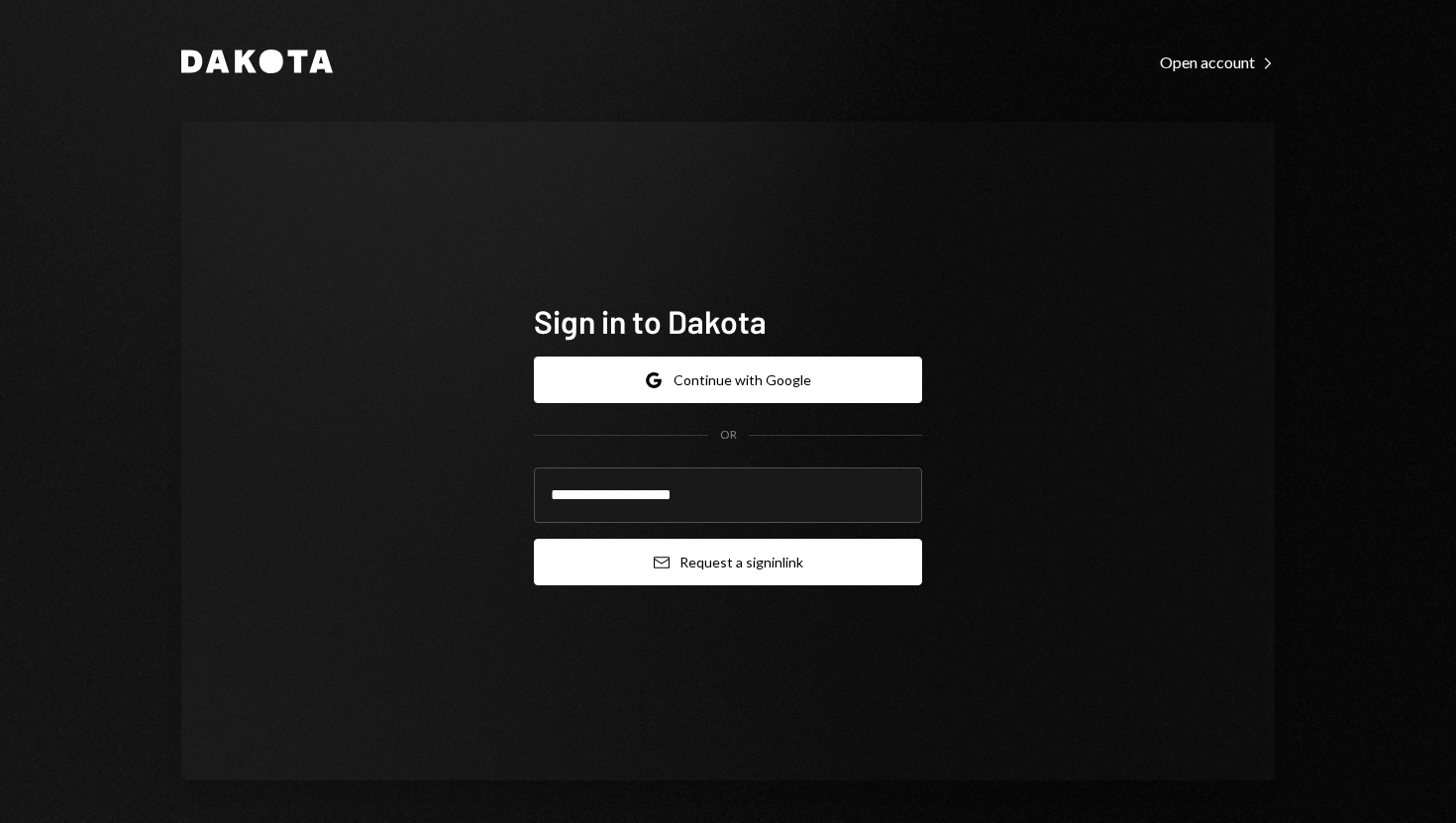 click on "Email Request a sign  in  link" at bounding box center [728, 562] 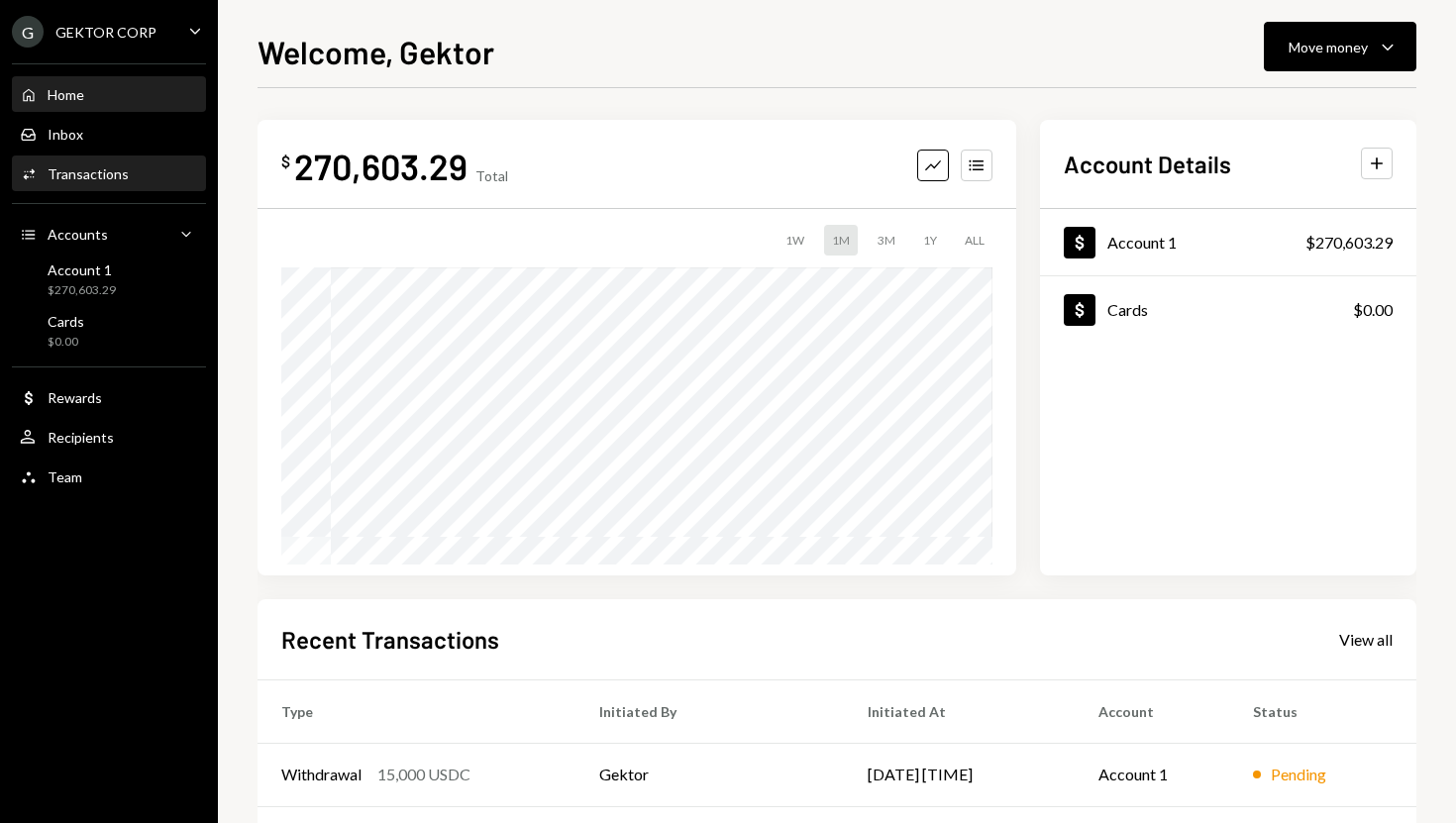 click on "Activities Transactions" at bounding box center (109, 174) 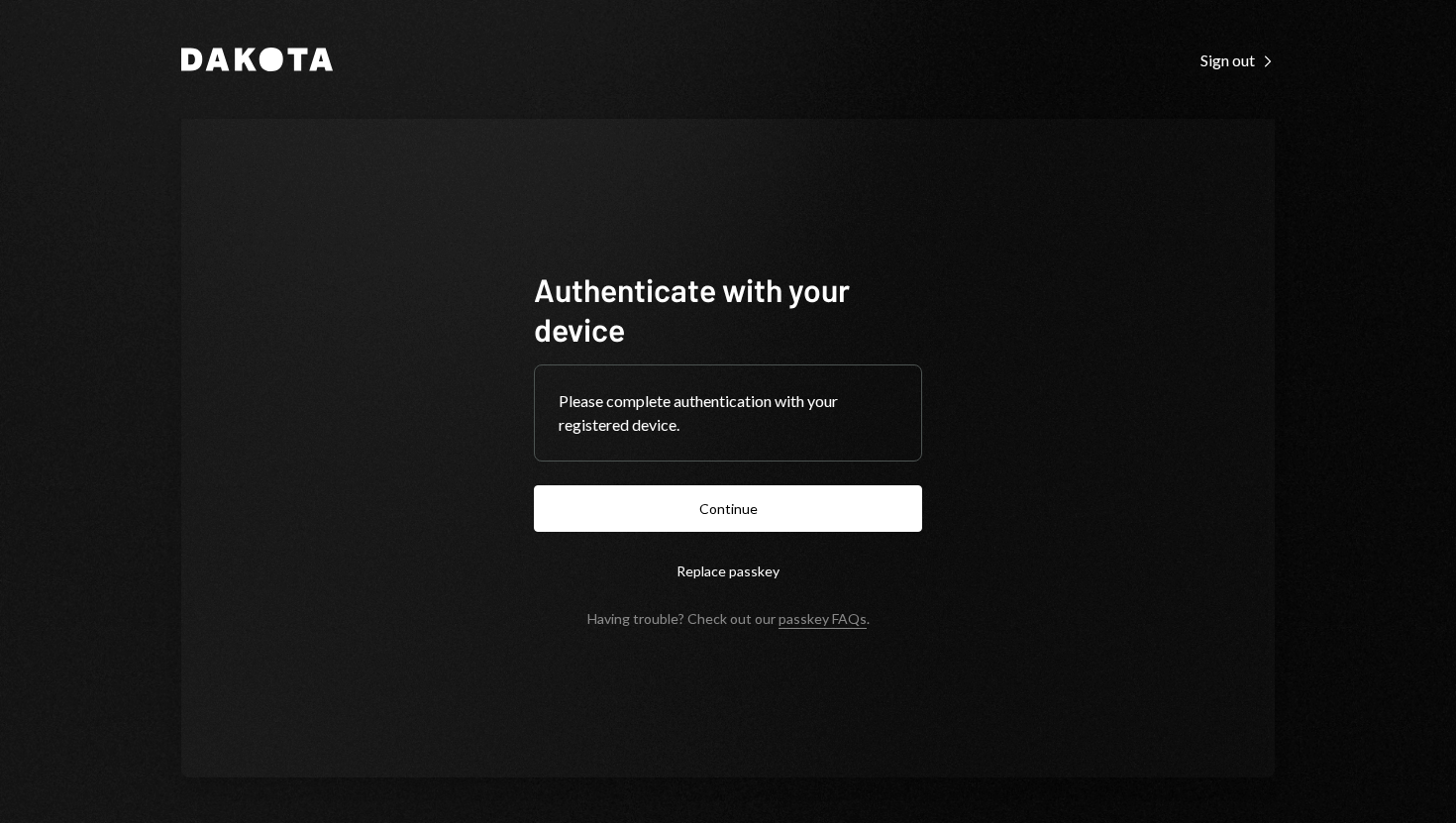 scroll, scrollTop: 0, scrollLeft: 0, axis: both 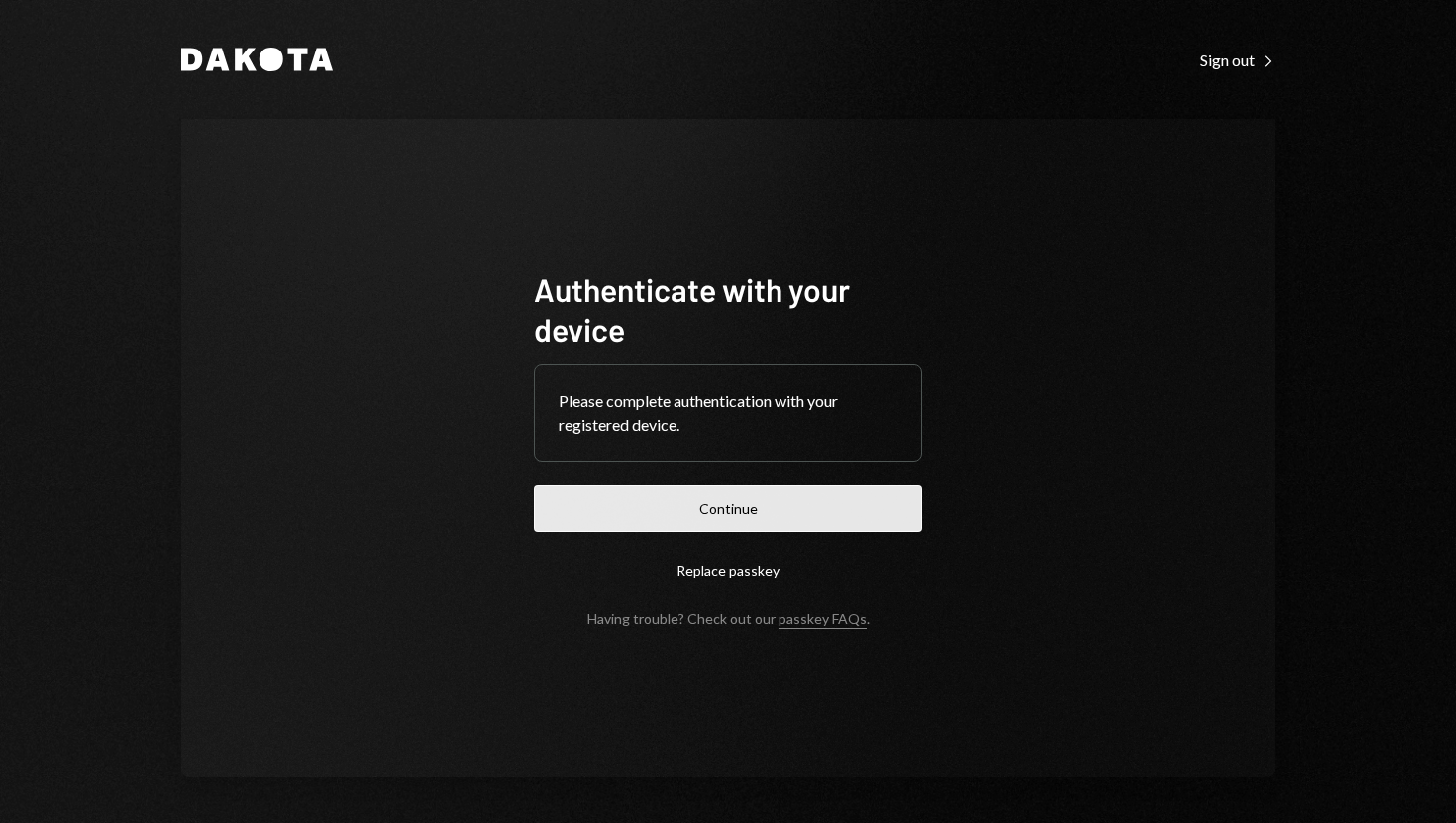 click on "Continue" at bounding box center (728, 508) 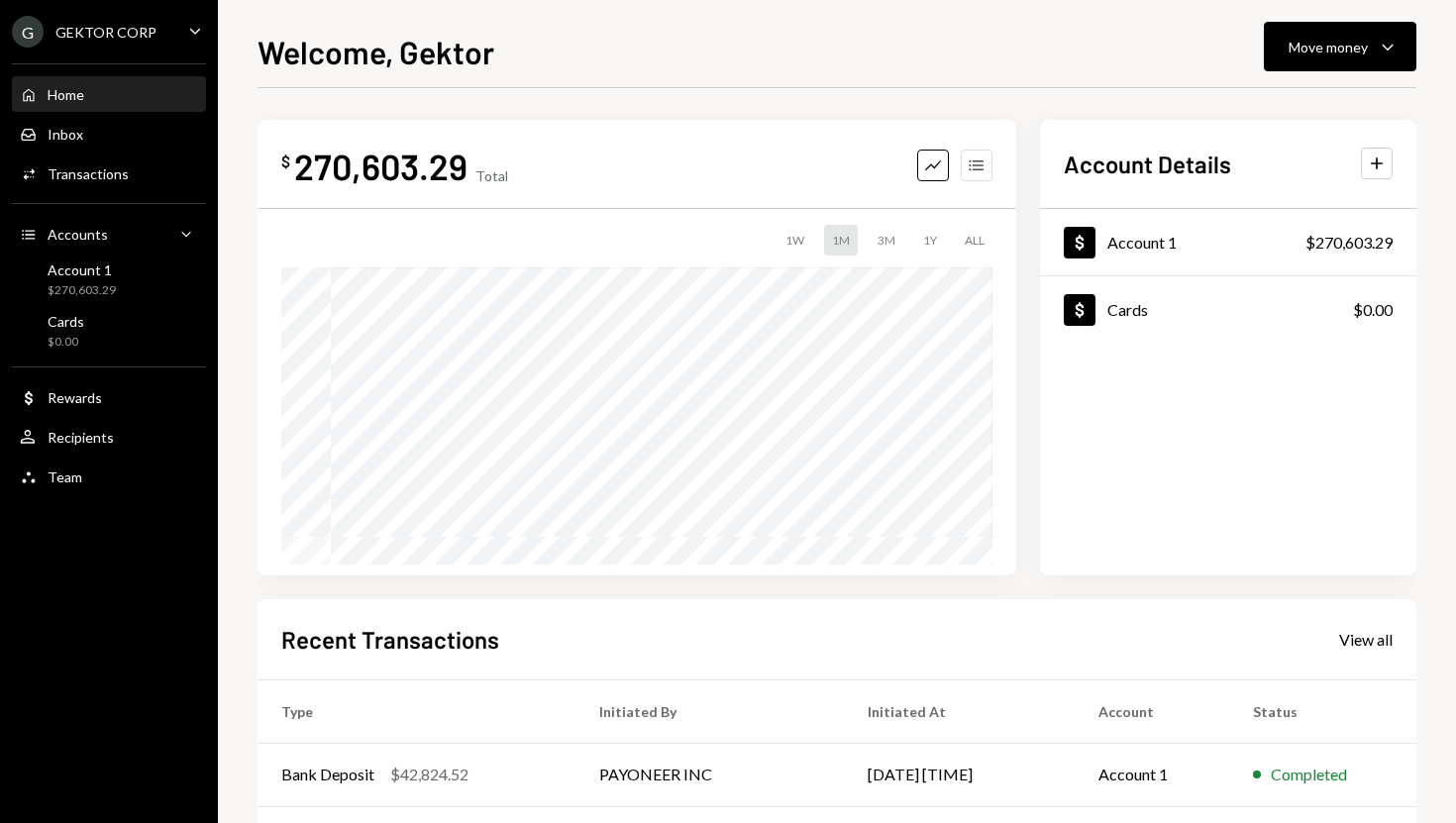 click on "Accounts" at bounding box center (977, 165) 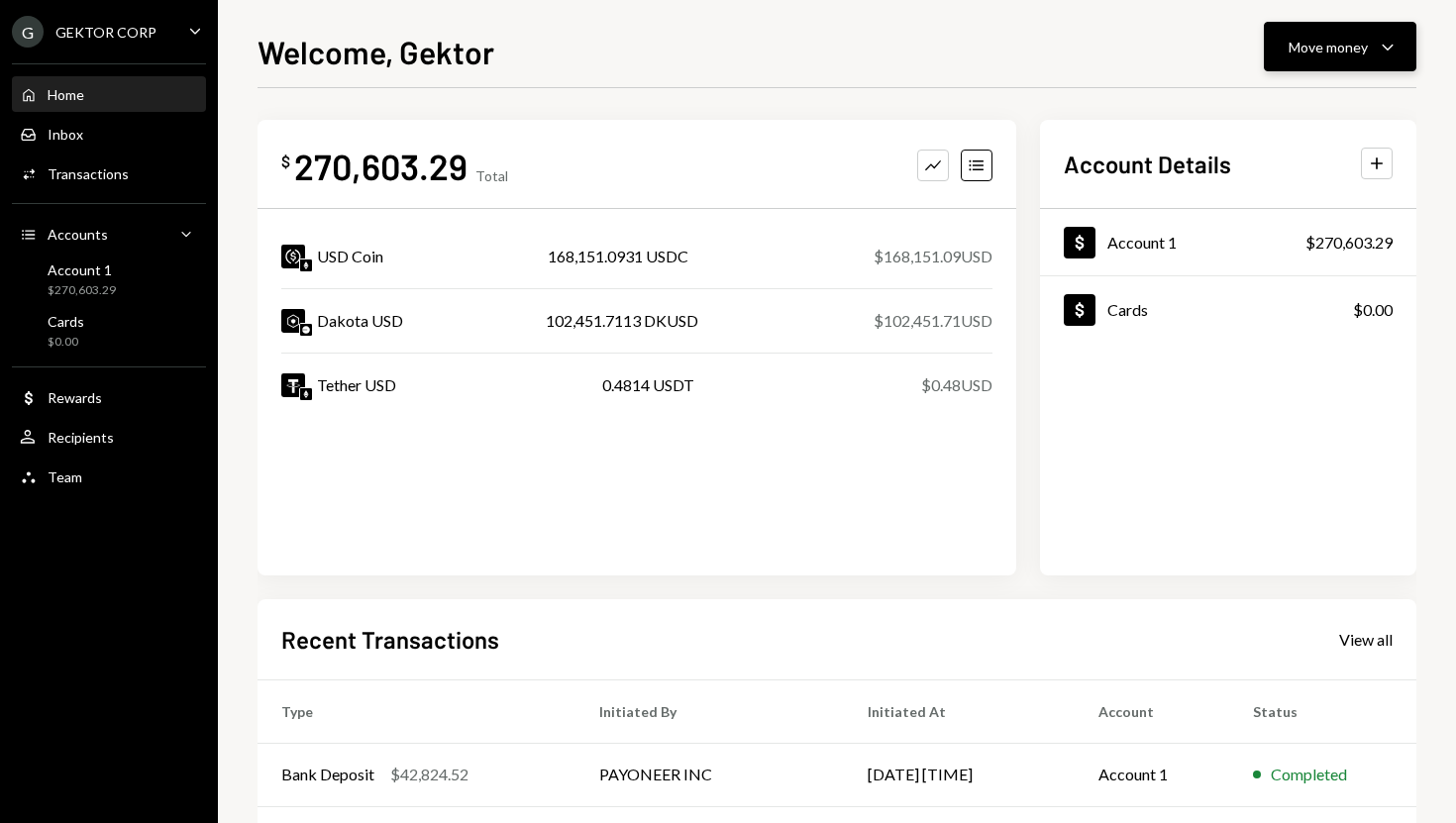 click on "Move money Caret Down" at bounding box center [1340, 47] 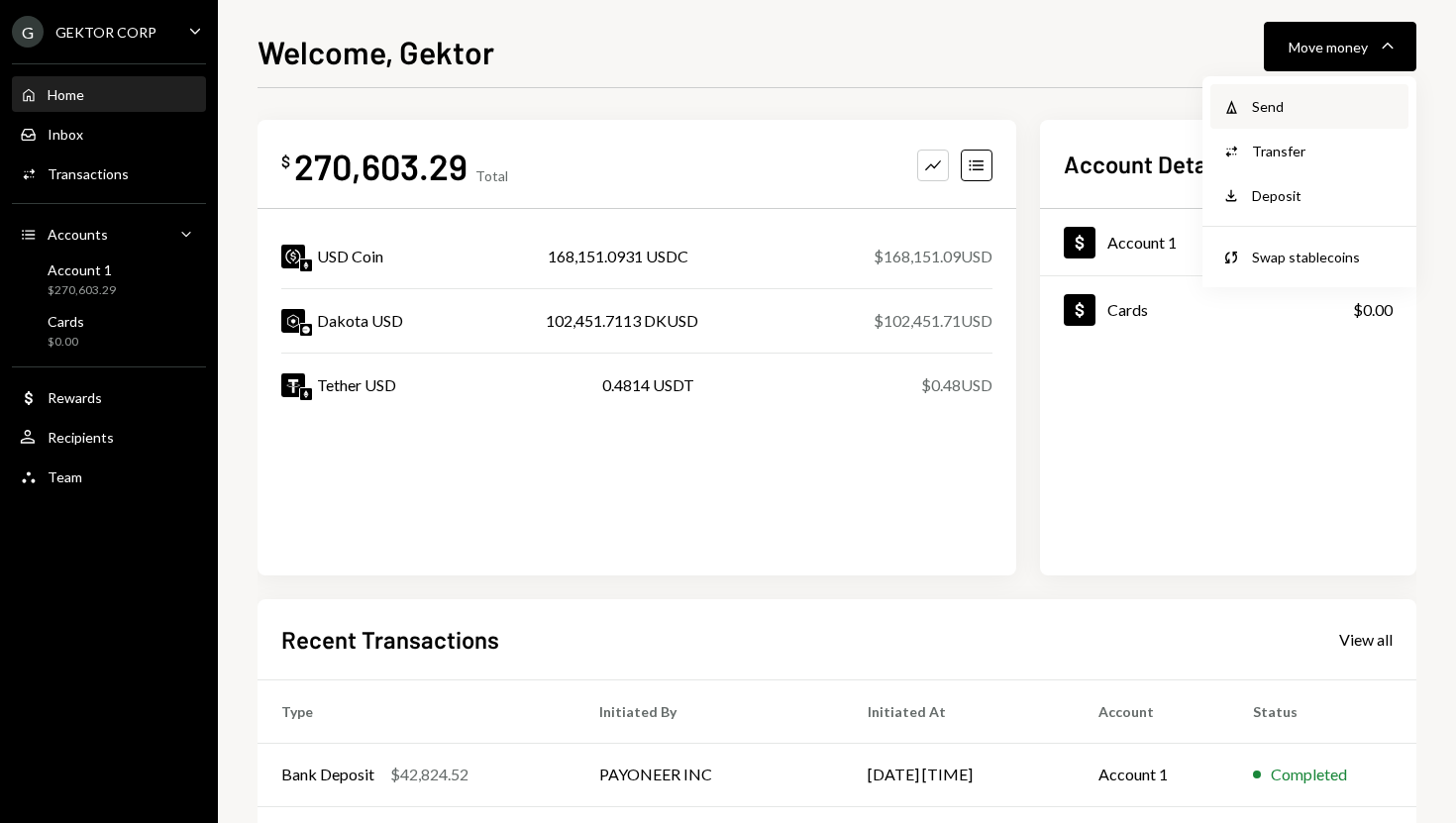 click on "Send" at bounding box center [1324, 106] 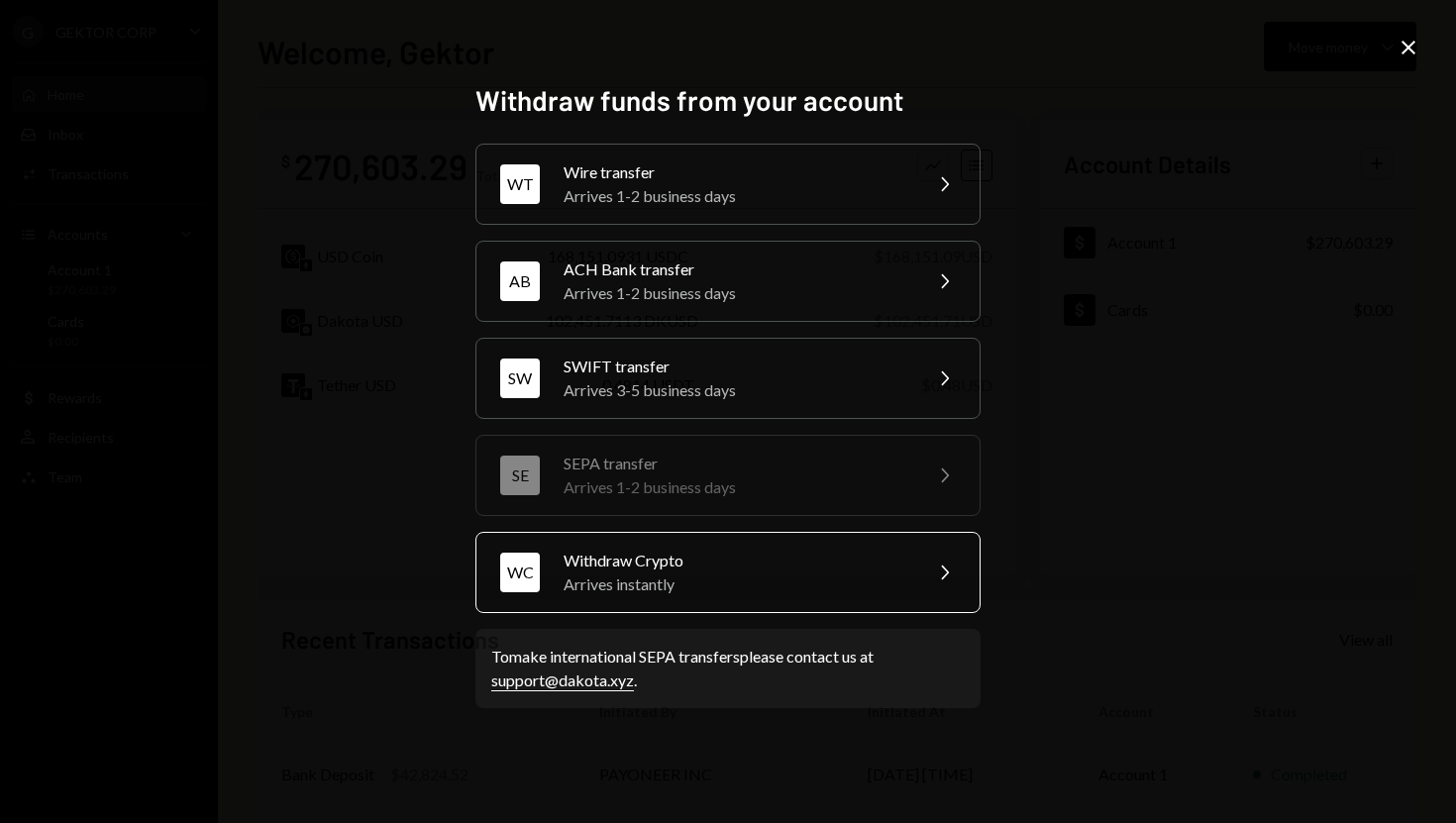 click on "Arrives instantly" at bounding box center [736, 584] 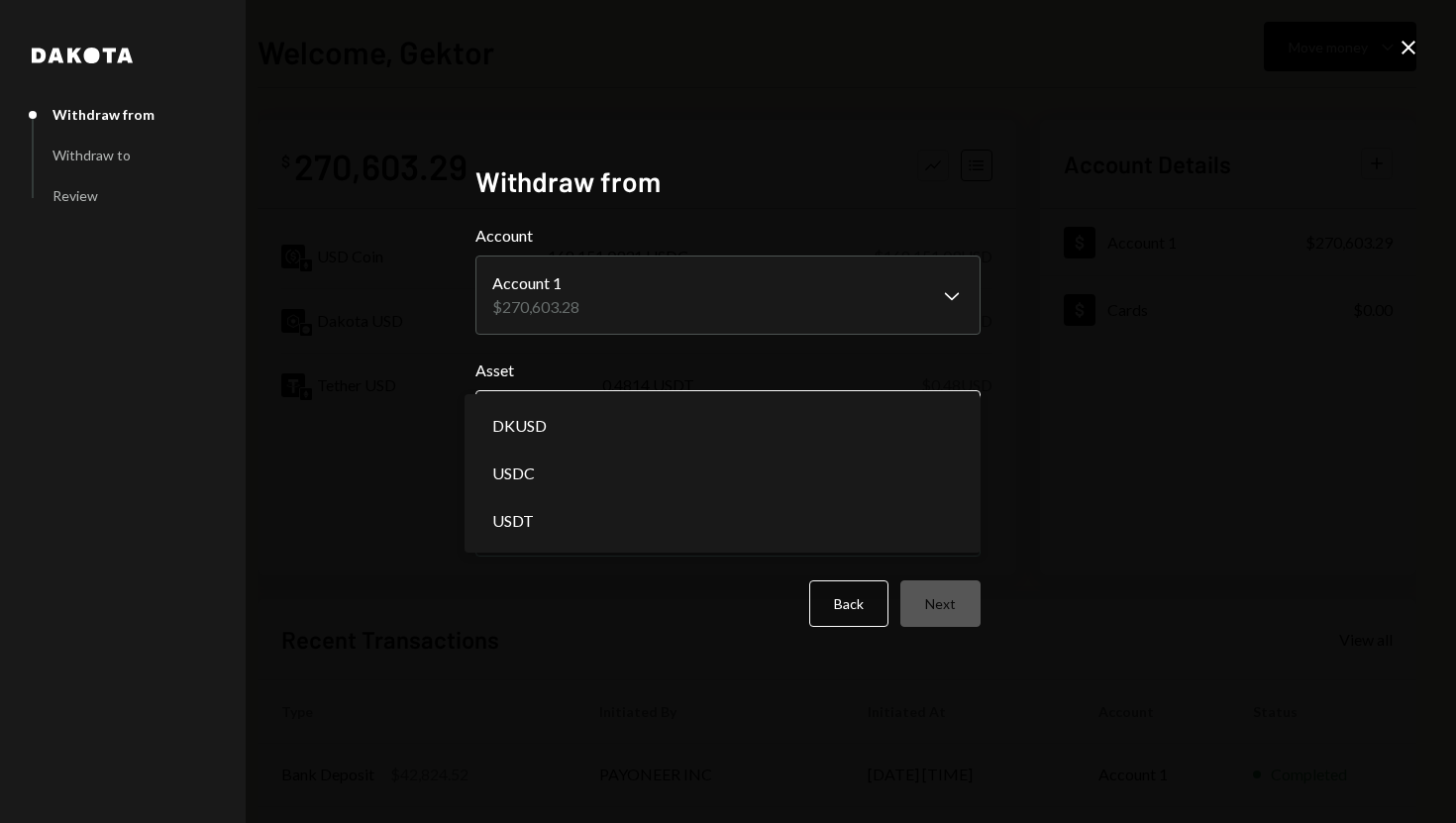 click on "**********" at bounding box center [728, 411] 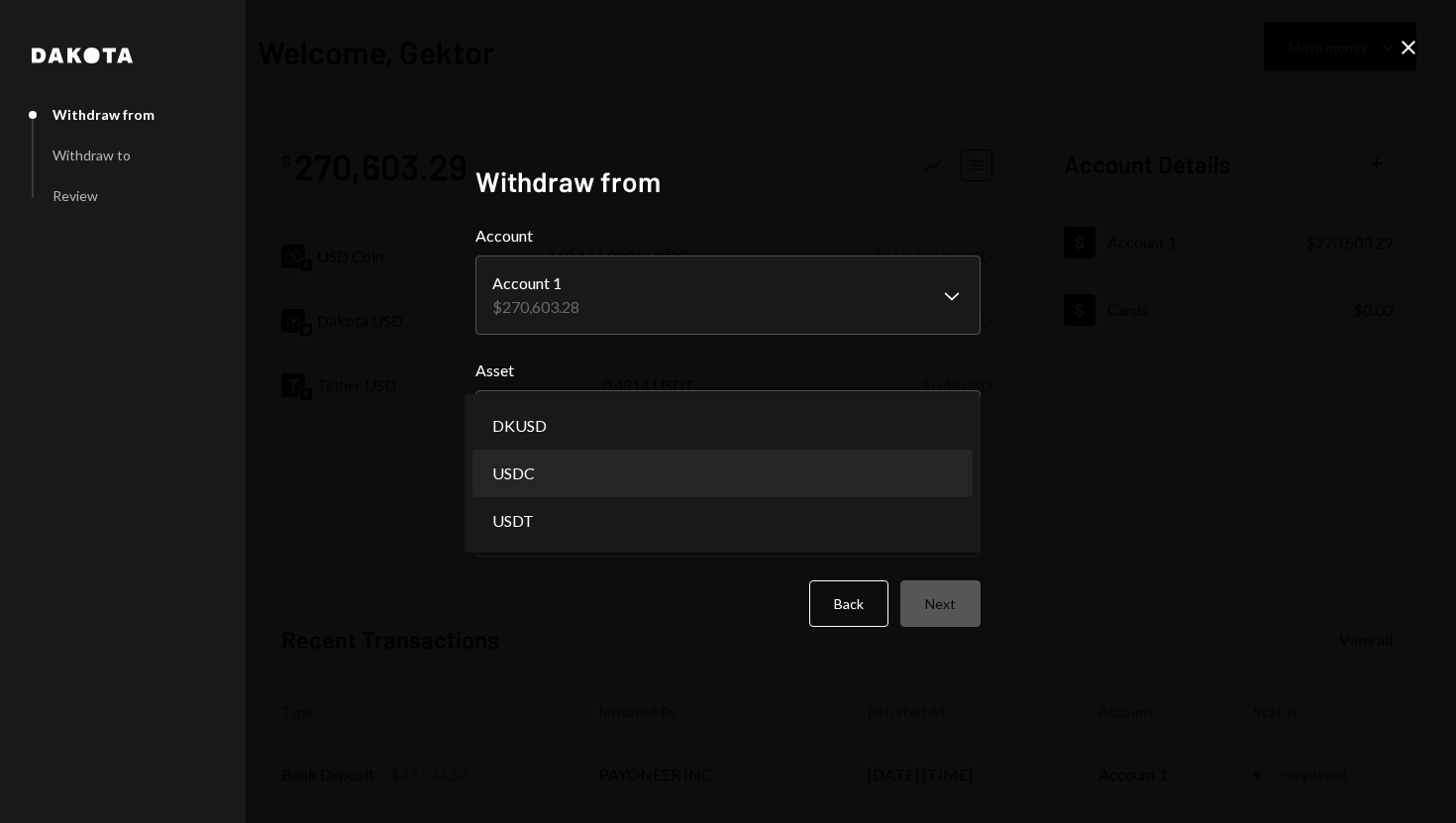 select on "****" 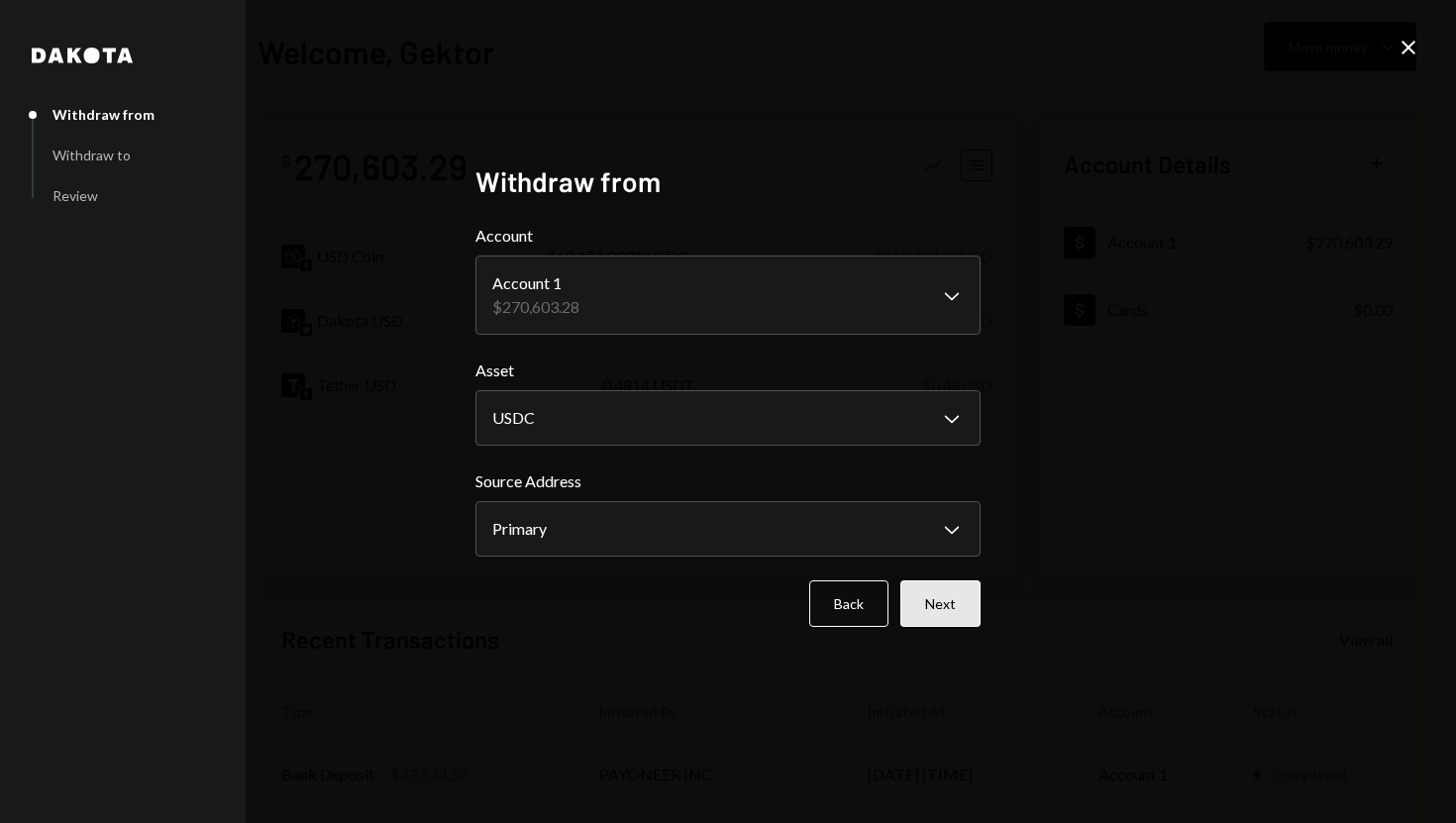 click on "Next" at bounding box center (940, 603) 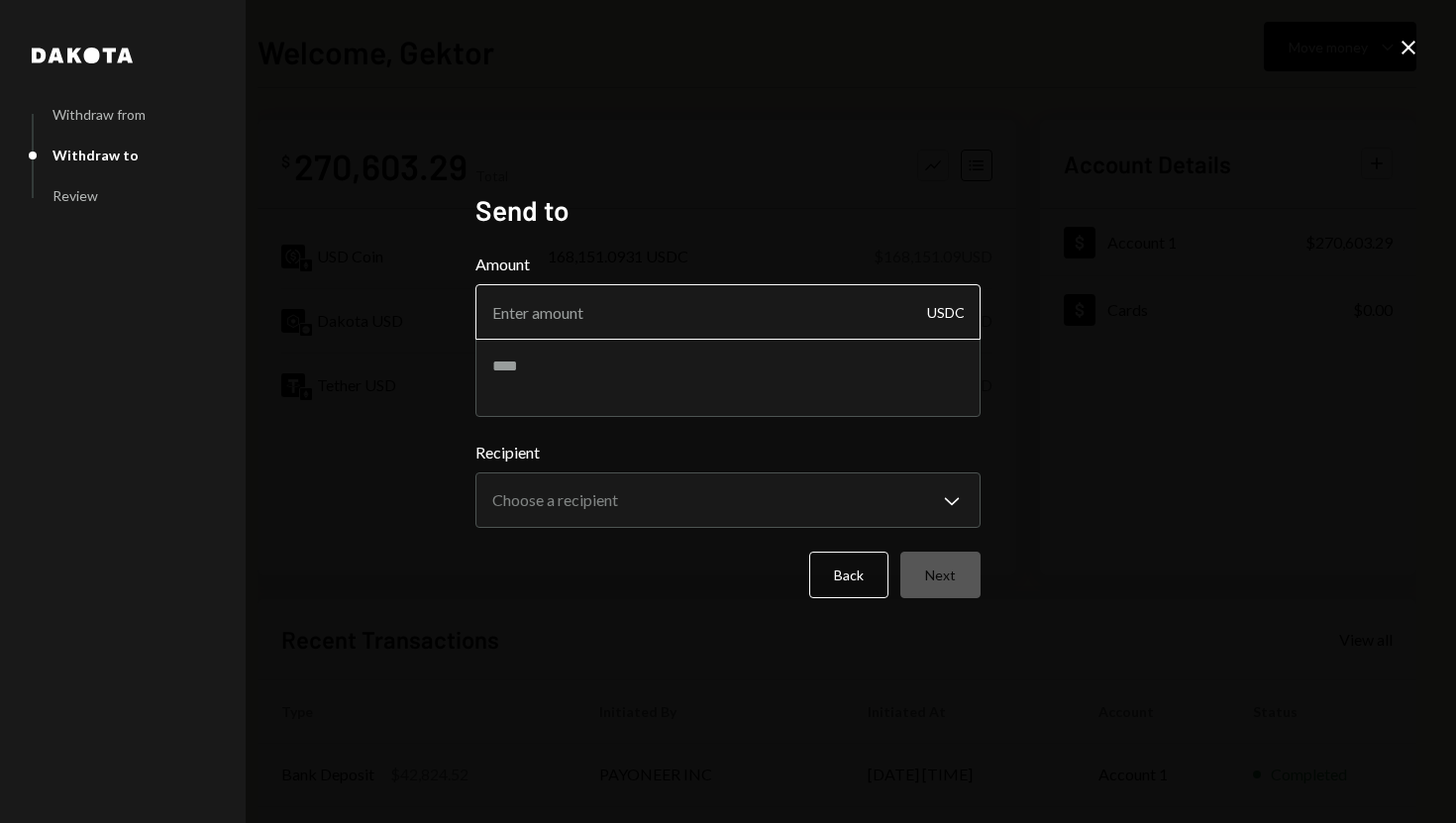 click on "Amount" at bounding box center [728, 312] 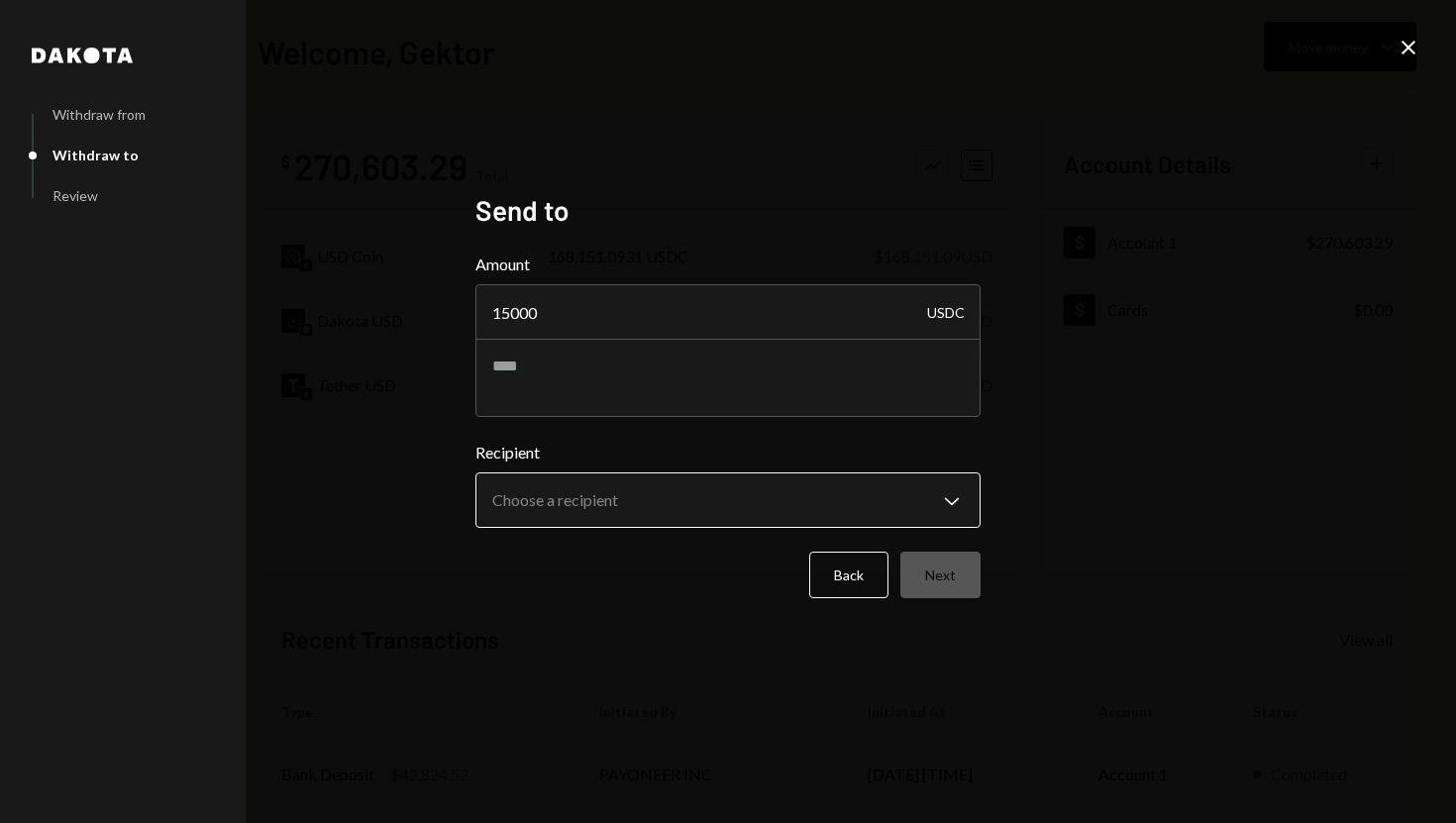 type on "15000" 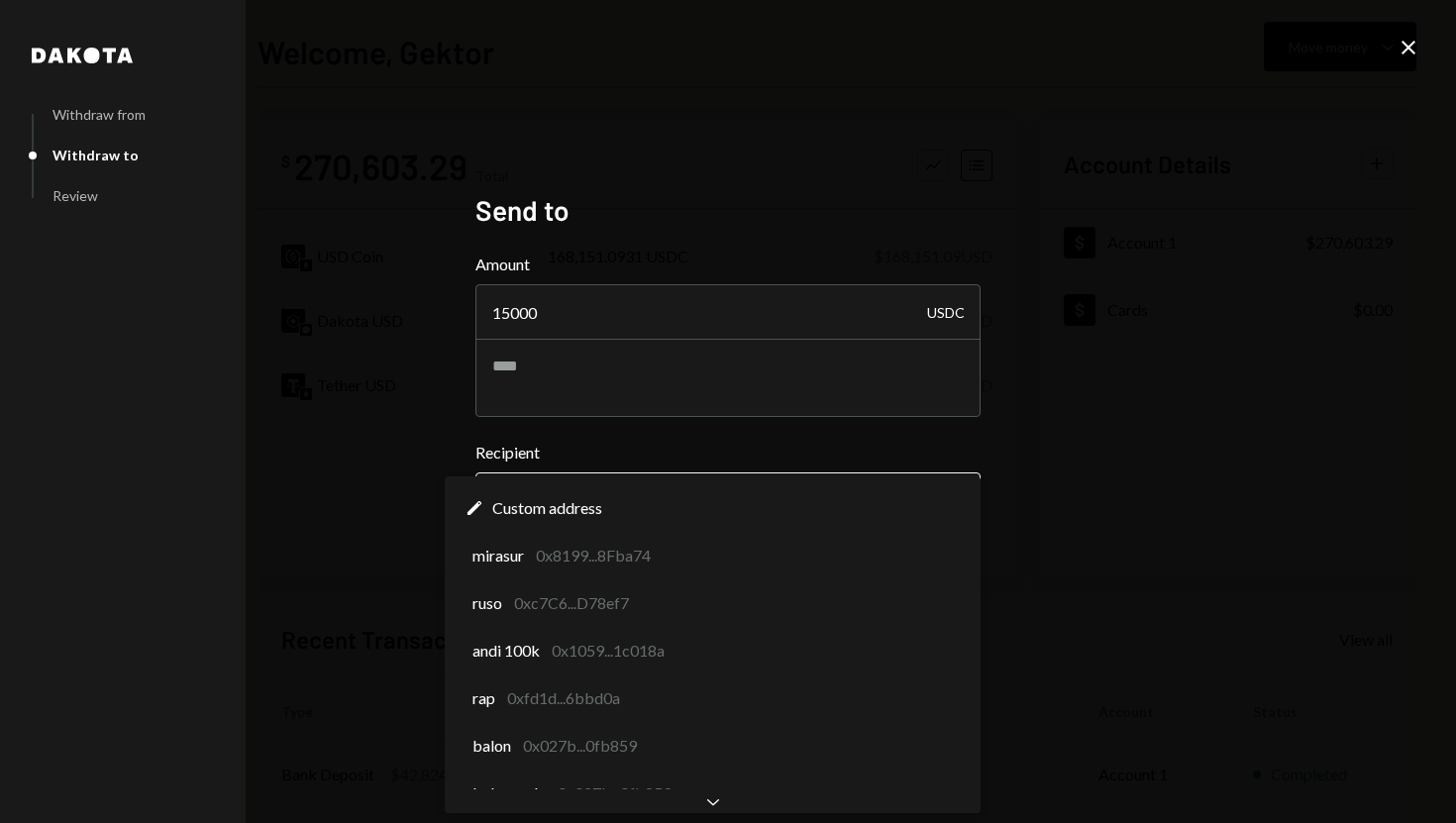 click on "**********" at bounding box center [728, 411] 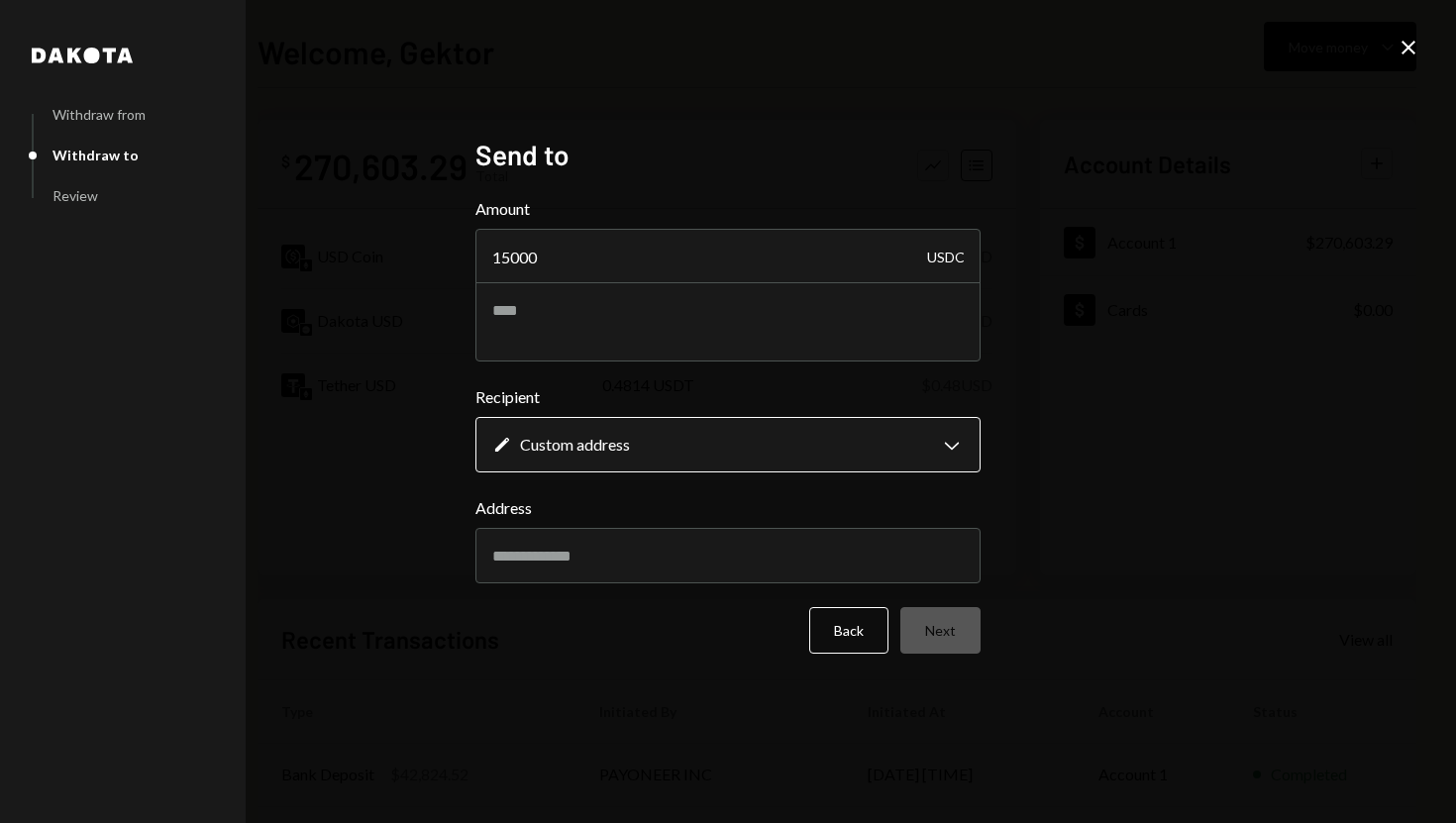type 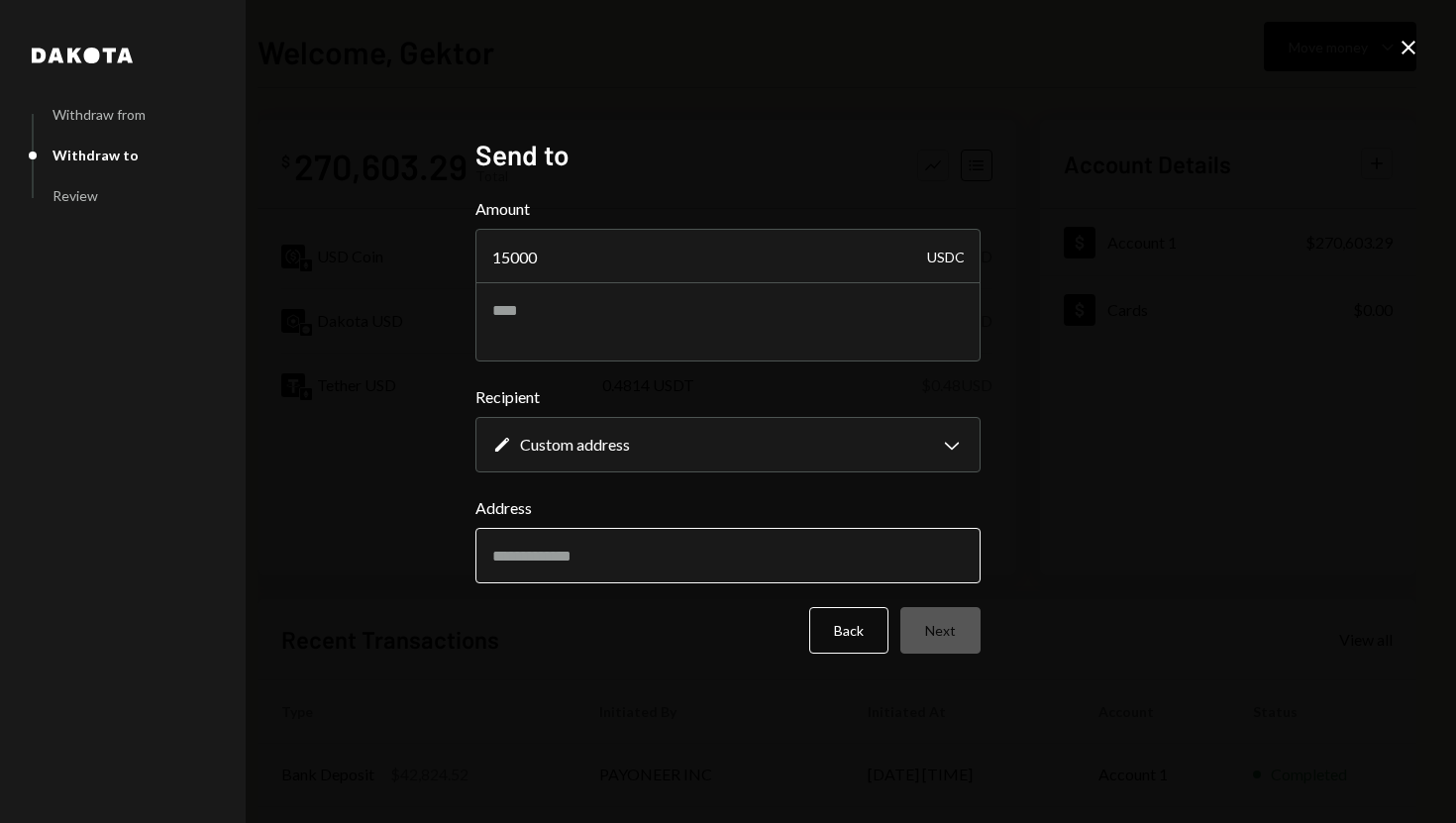 click on "Address" at bounding box center (728, 556) 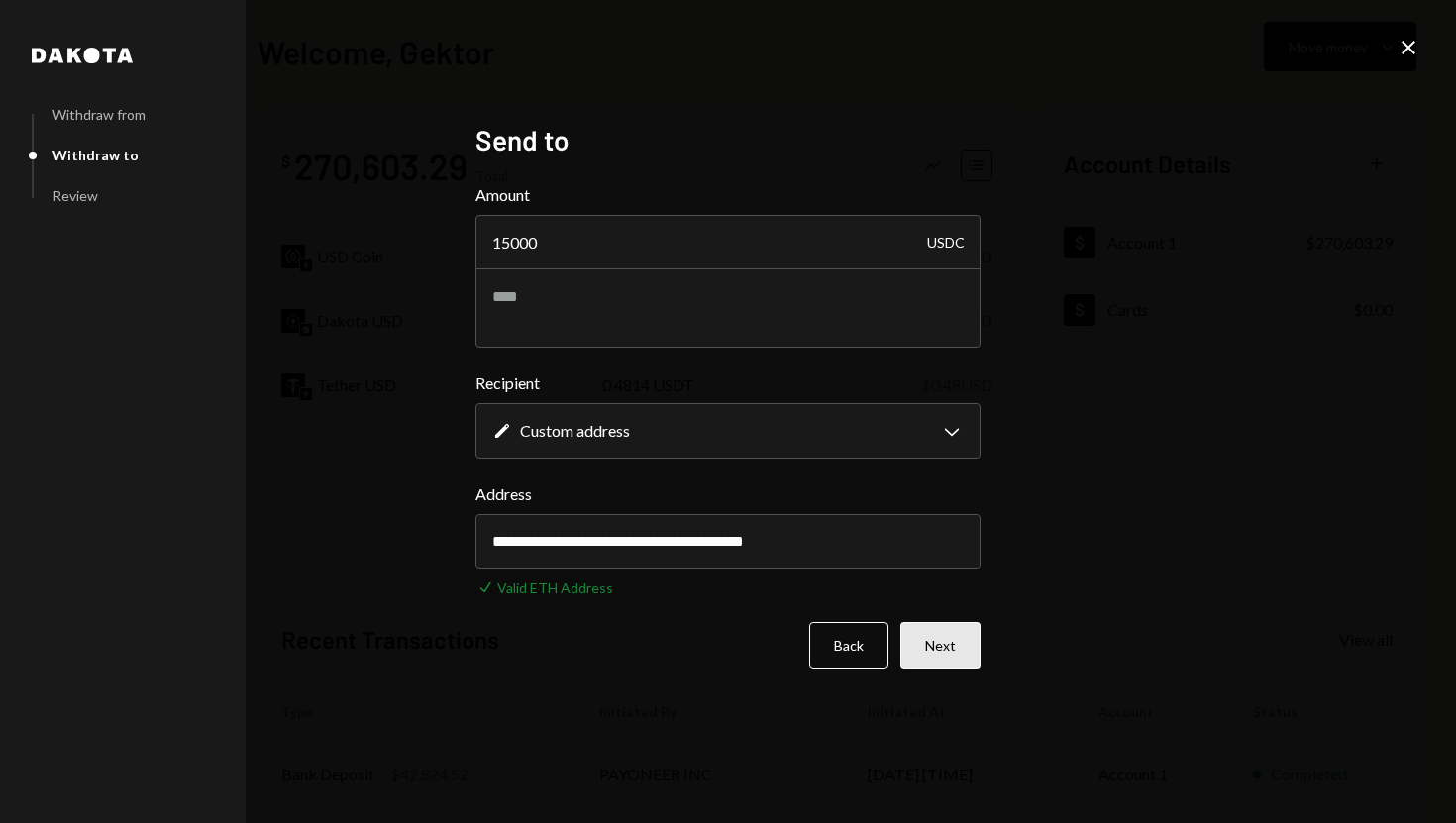 type on "**********" 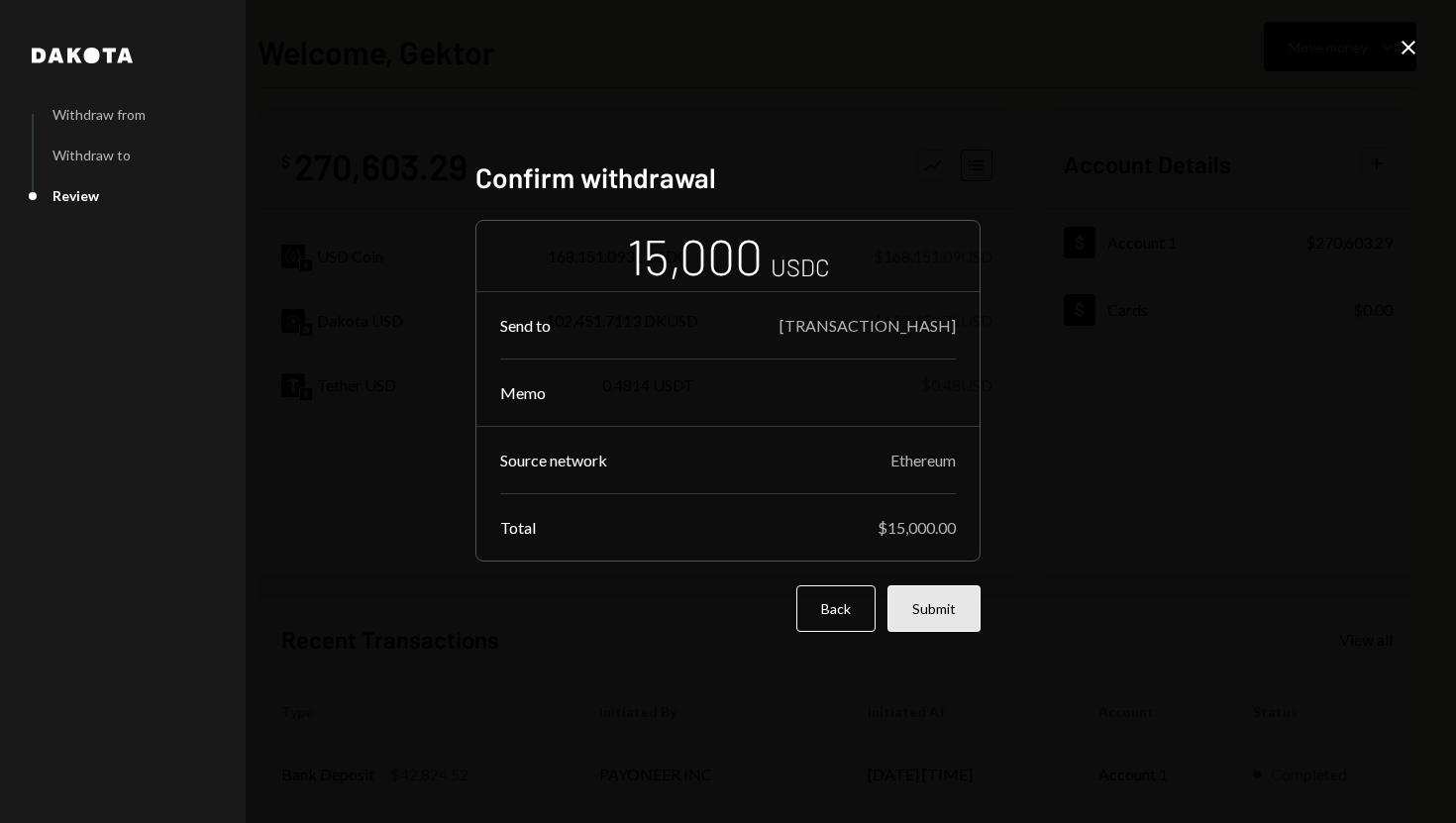 click on "Submit" at bounding box center [934, 608] 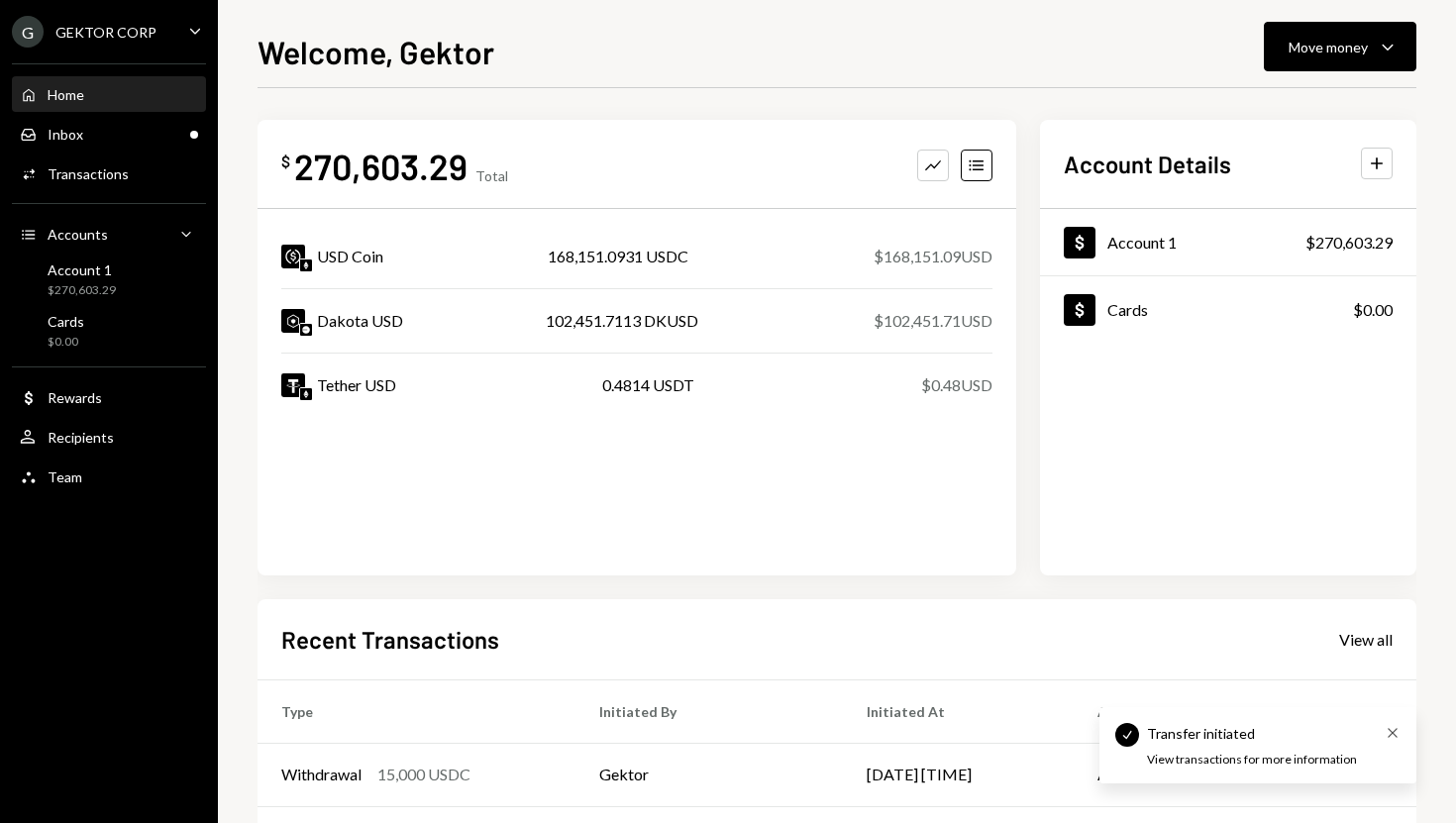 click 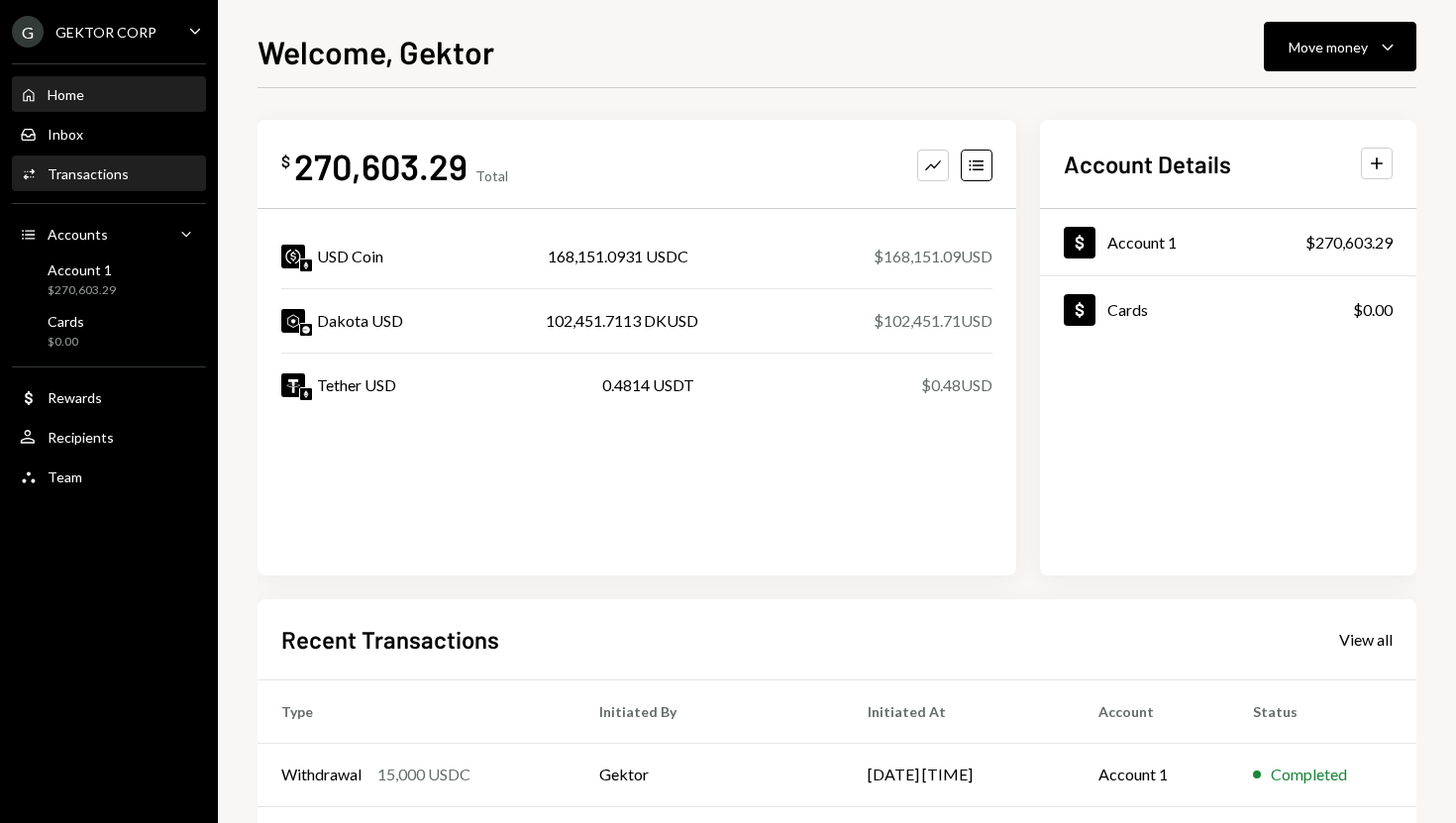 click on "Activities Transactions" at bounding box center [109, 174] 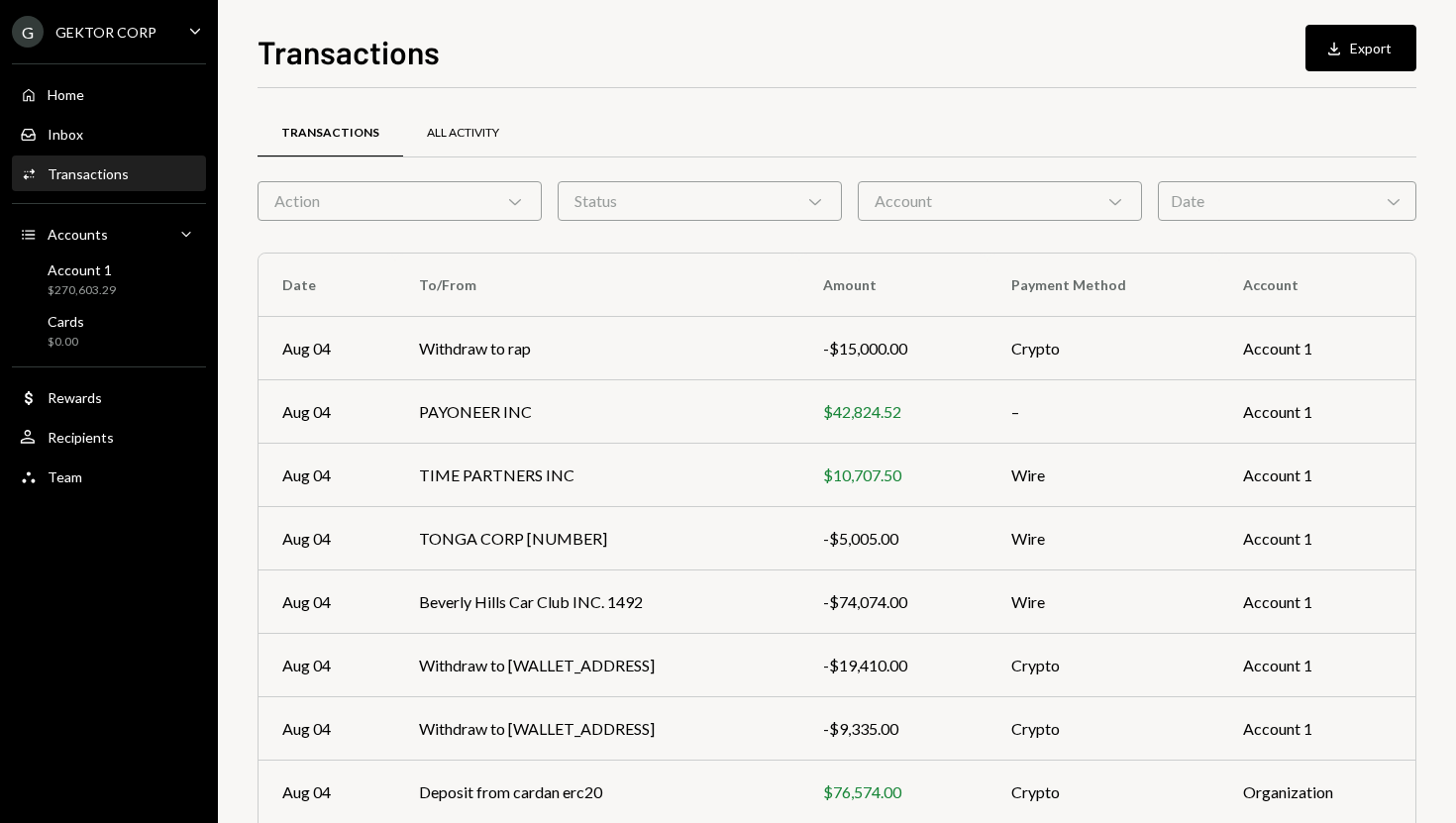 click on "All Activity" at bounding box center (463, 134) 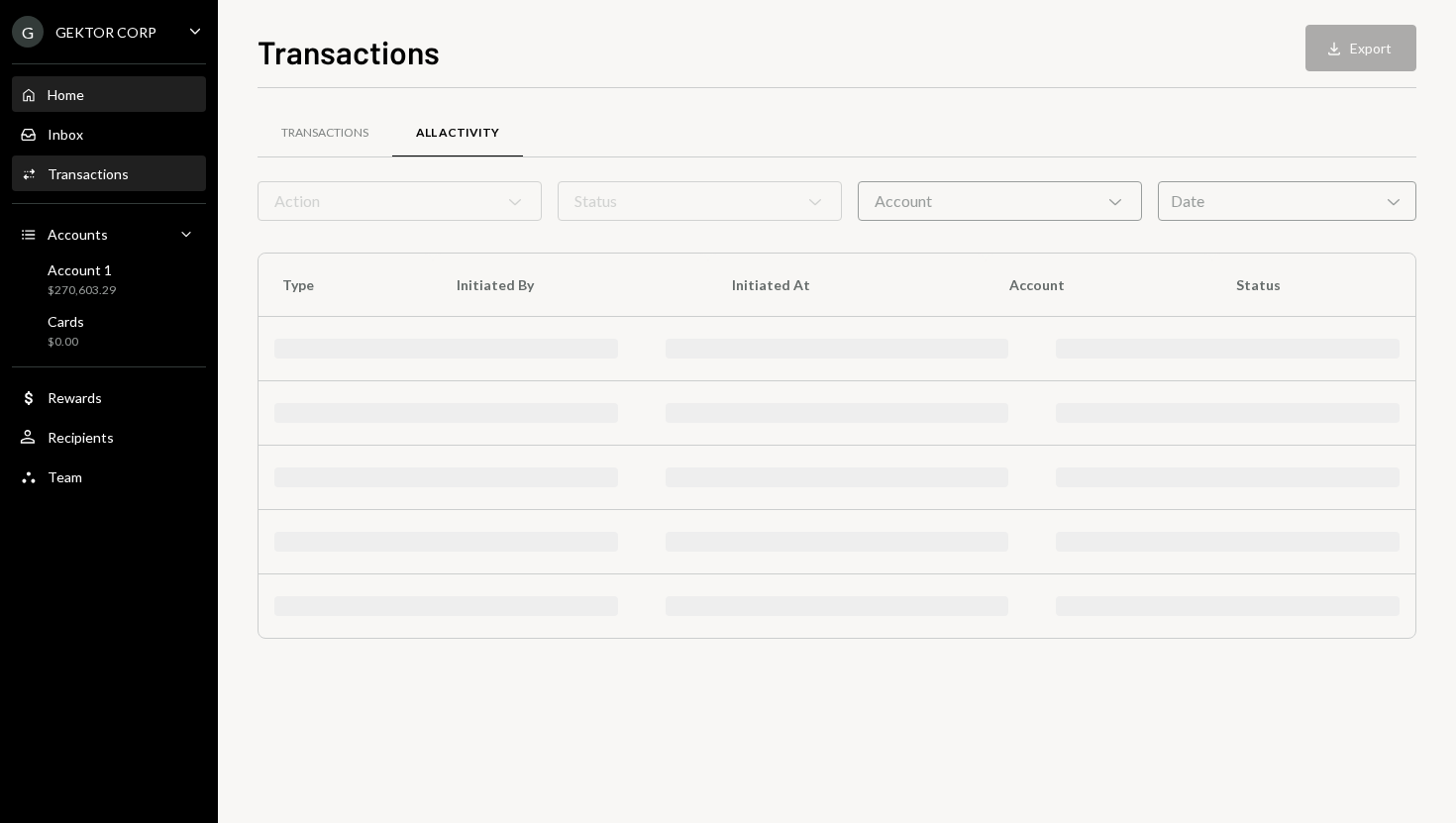 click on "Home Home" at bounding box center [109, 95] 